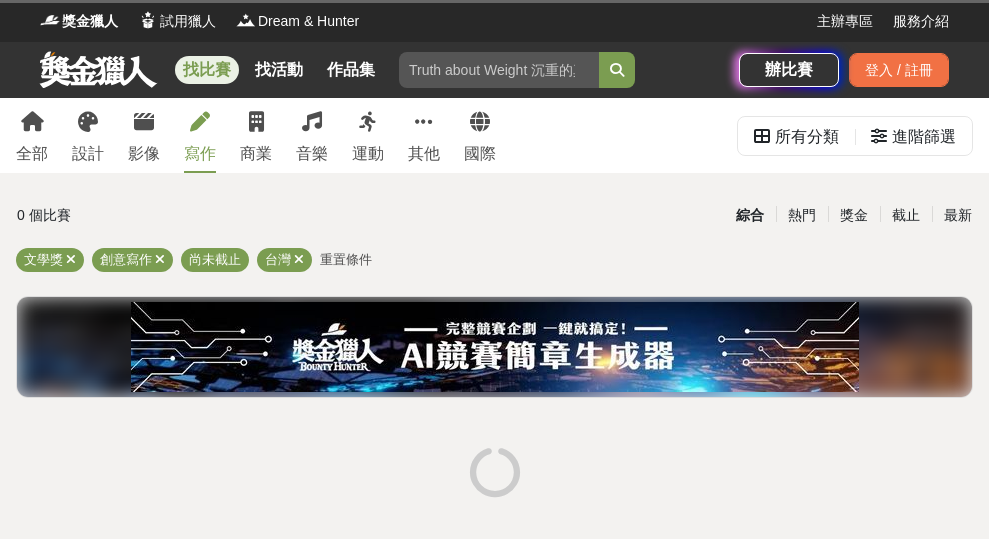 scroll, scrollTop: 0, scrollLeft: 0, axis: both 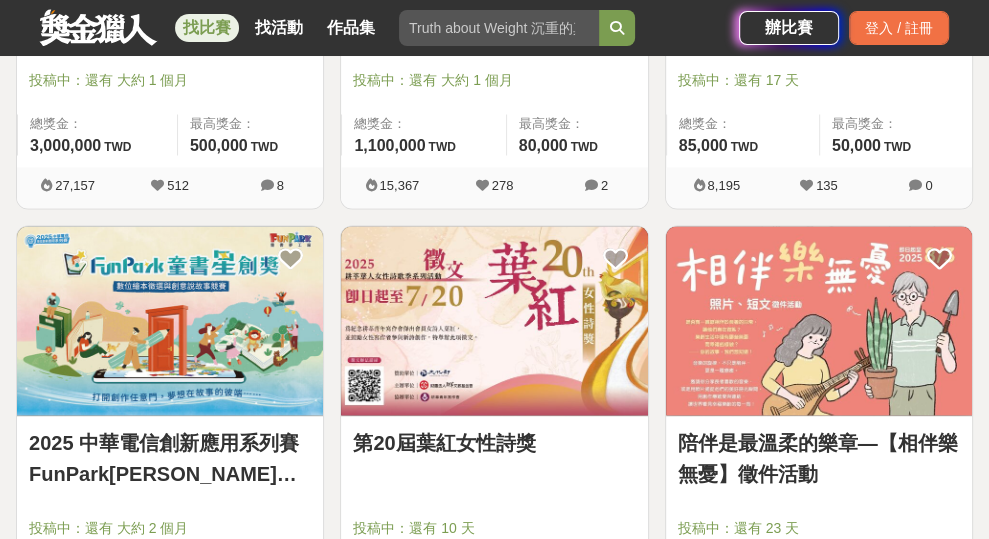 click on "2025後生文學獎" at bounding box center [819, 890] 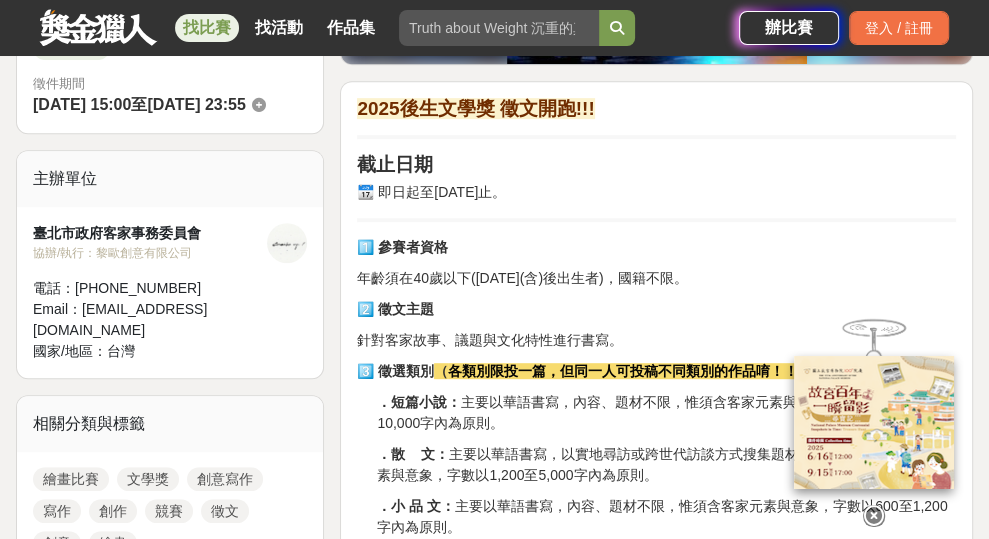 scroll, scrollTop: 600, scrollLeft: 0, axis: vertical 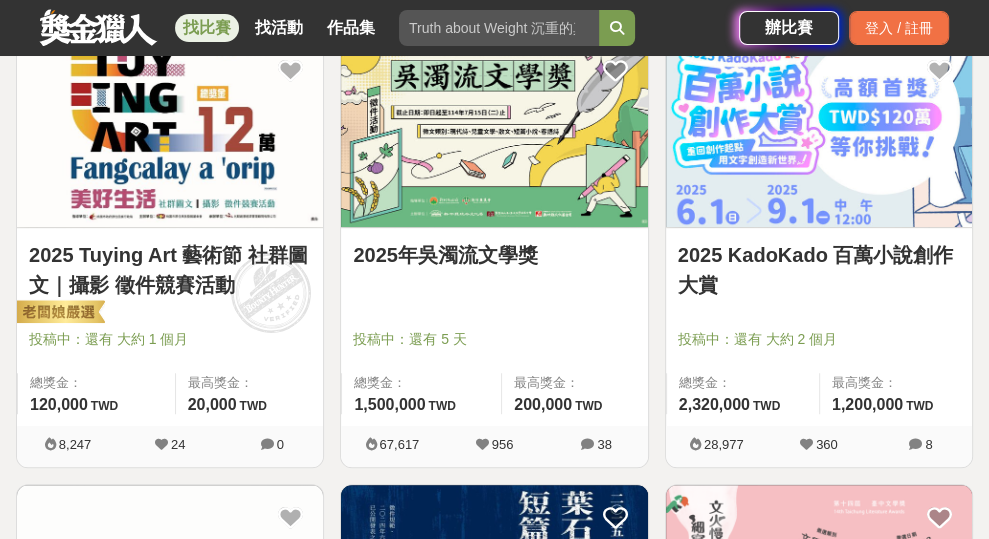click on "2025年吳濁流文學獎" at bounding box center [494, 255] 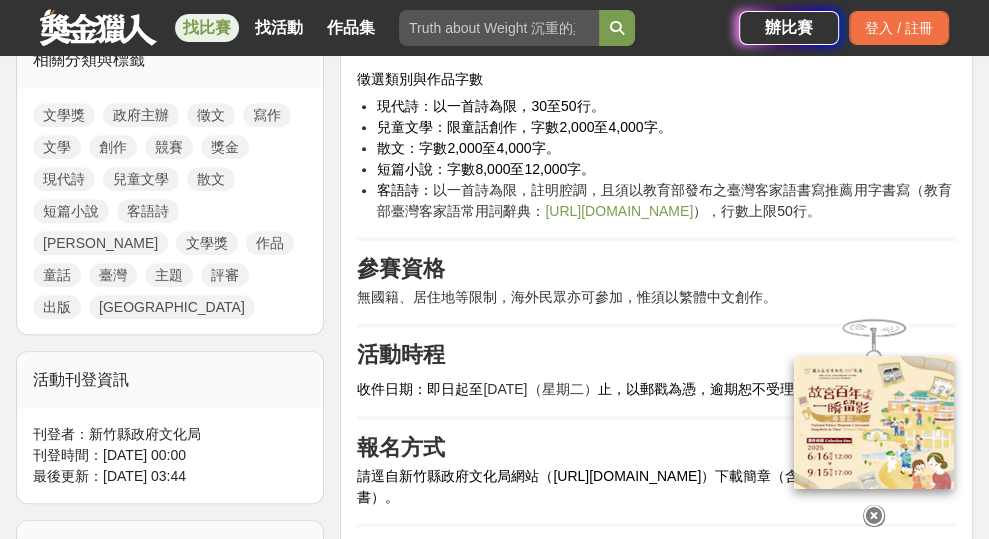 scroll, scrollTop: 900, scrollLeft: 0, axis: vertical 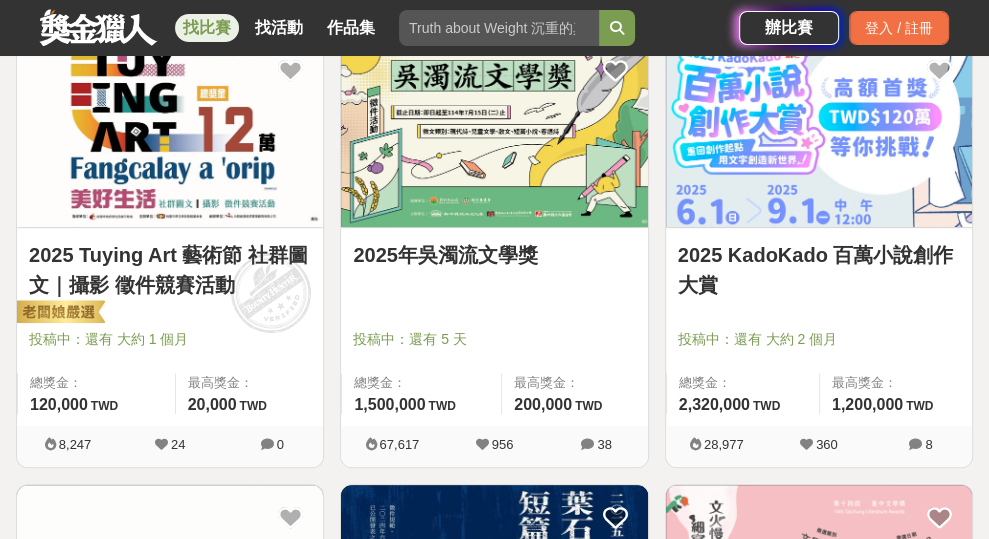 click on "[DATE]第15屆新北市文學獎" at bounding box center (170, 702) 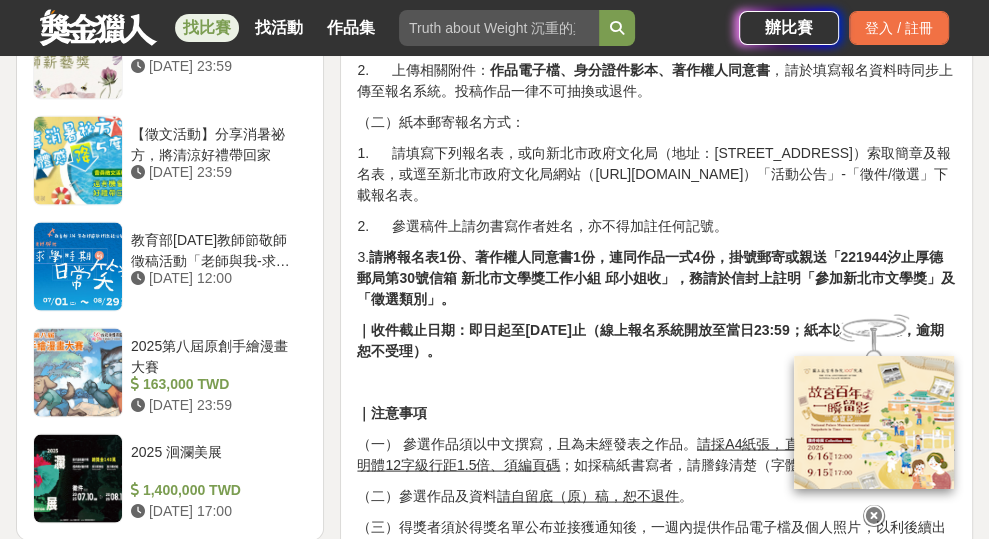 scroll, scrollTop: 2500, scrollLeft: 0, axis: vertical 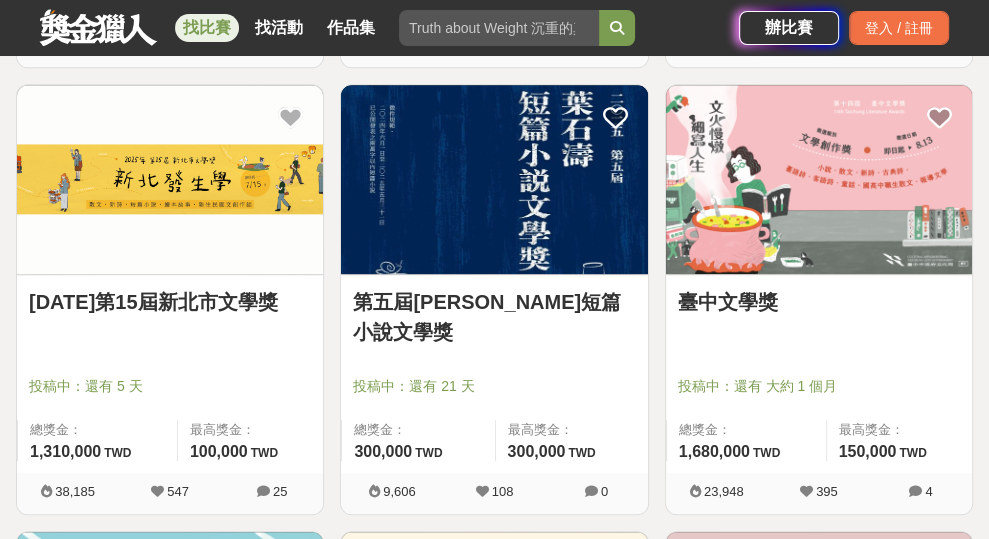 click on "2025台積電文學賞" at bounding box center (494, 749) 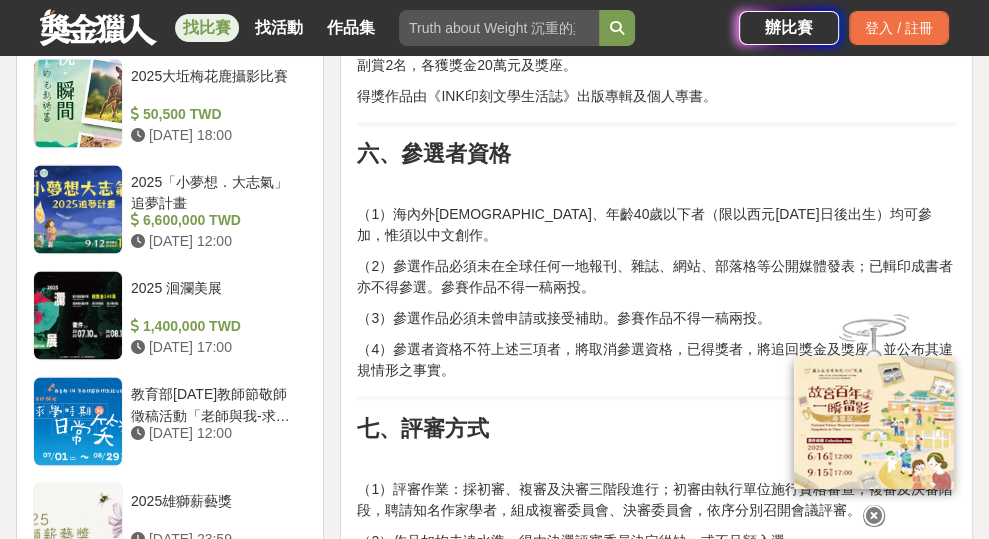 scroll, scrollTop: 2100, scrollLeft: 0, axis: vertical 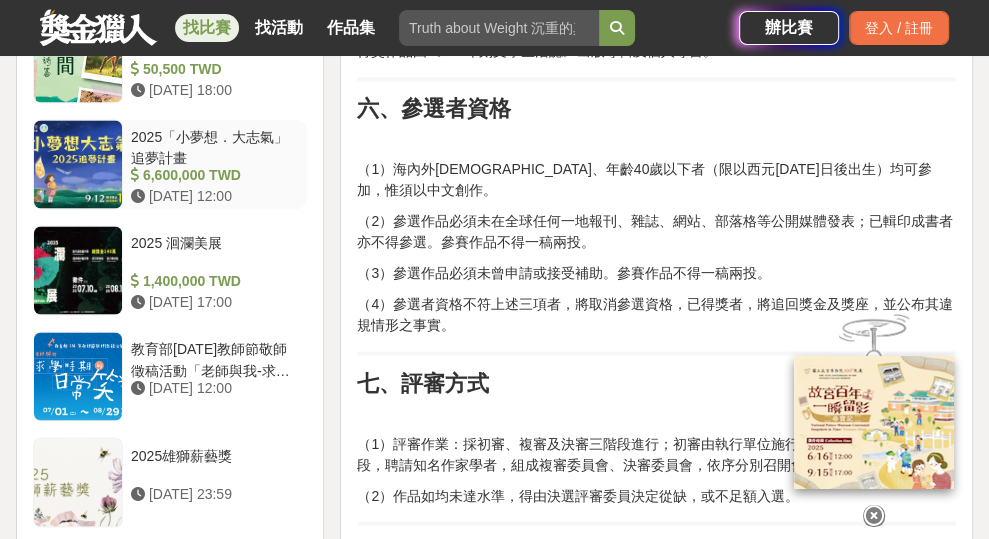 click on "2025「小夢想．大志氣」追夢計畫" at bounding box center [215, 146] 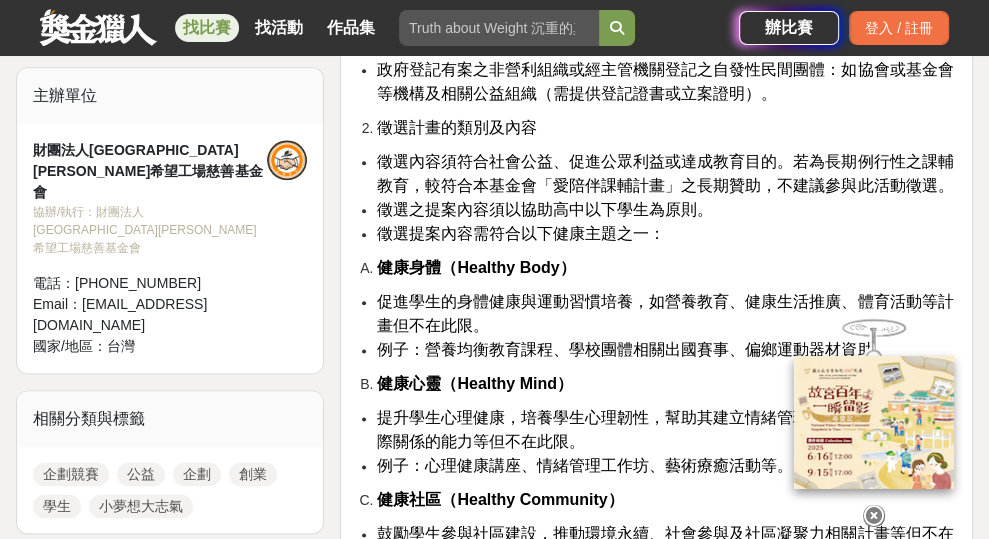 scroll, scrollTop: 1354, scrollLeft: 0, axis: vertical 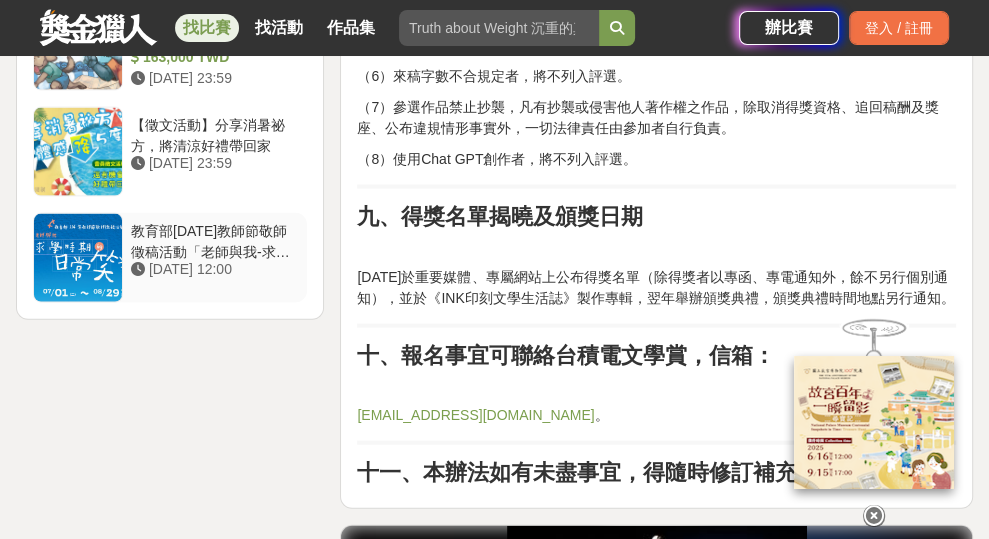 click on "教育部[DATE]教師節敬師徵稿活動「老師與我-求學時期的日常笑話」" at bounding box center [215, 240] 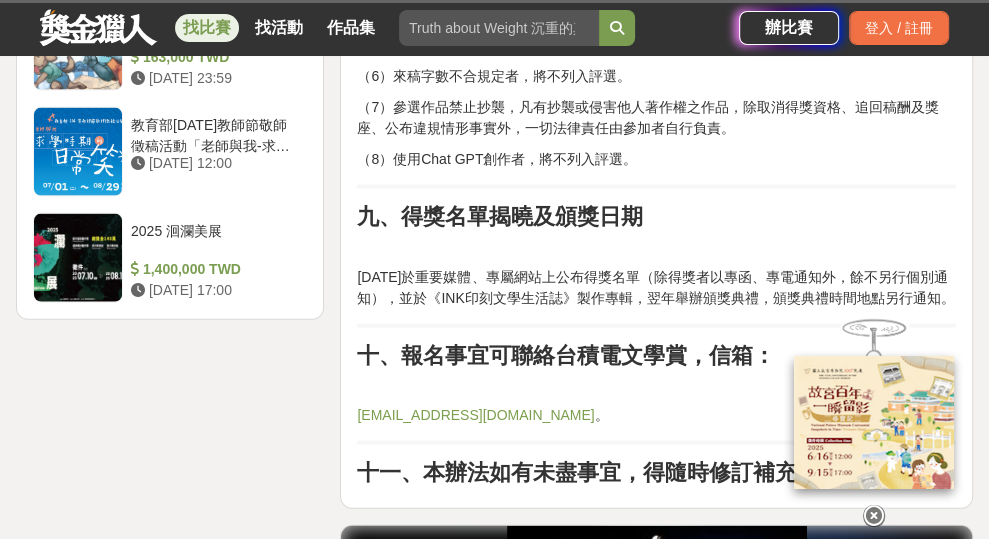 scroll, scrollTop: 2803, scrollLeft: 0, axis: vertical 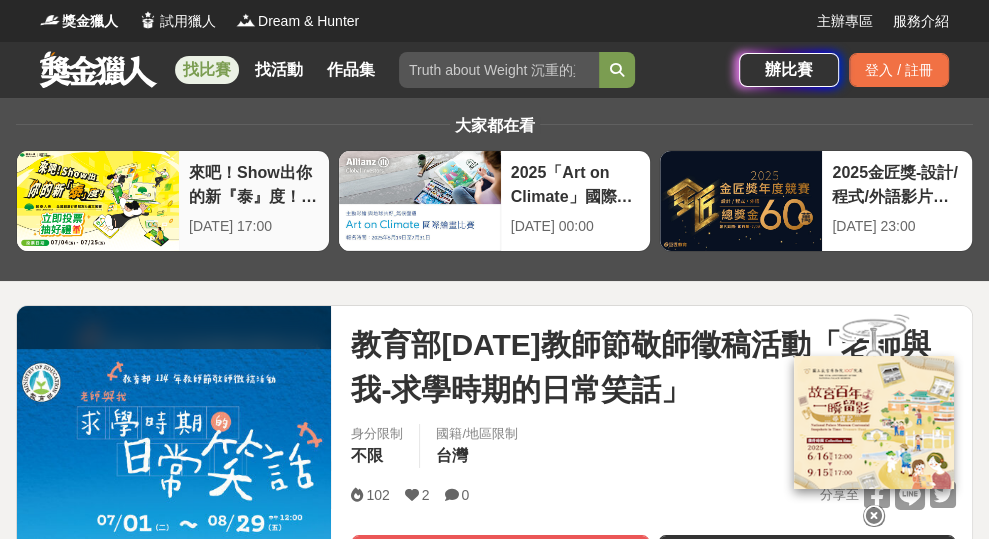 click on "來吧！Show出你的新『泰』度！國泰人壽全國創意行銷提案&圖文競賽" at bounding box center (254, 183) 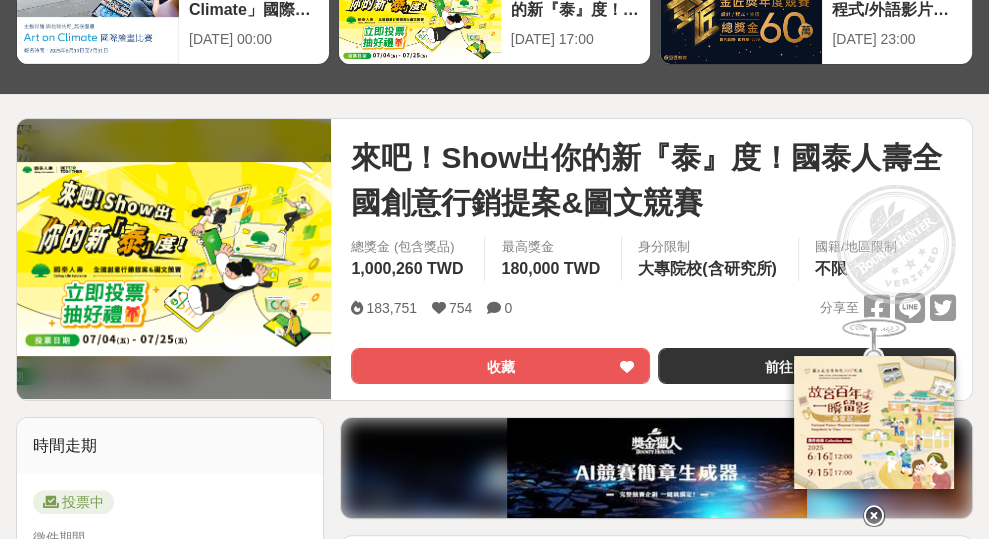scroll, scrollTop: 0, scrollLeft: 0, axis: both 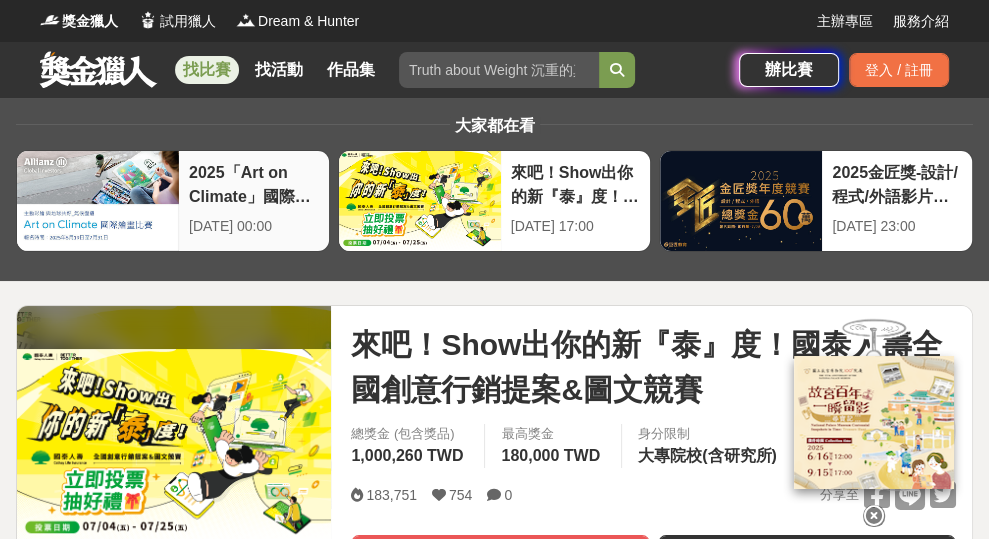 click on "2025「Art on Climate」國際繪畫比賽" at bounding box center (254, 183) 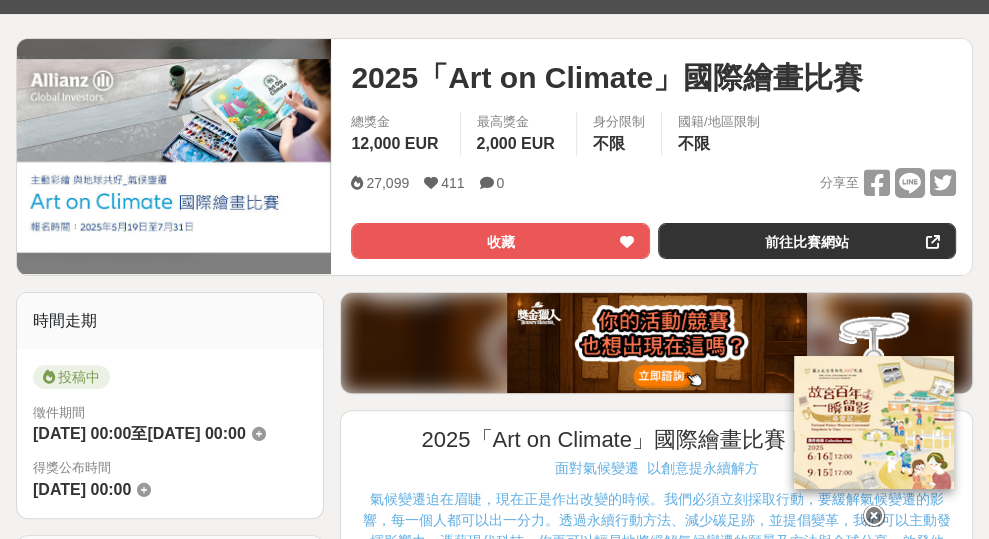 scroll, scrollTop: 0, scrollLeft: 0, axis: both 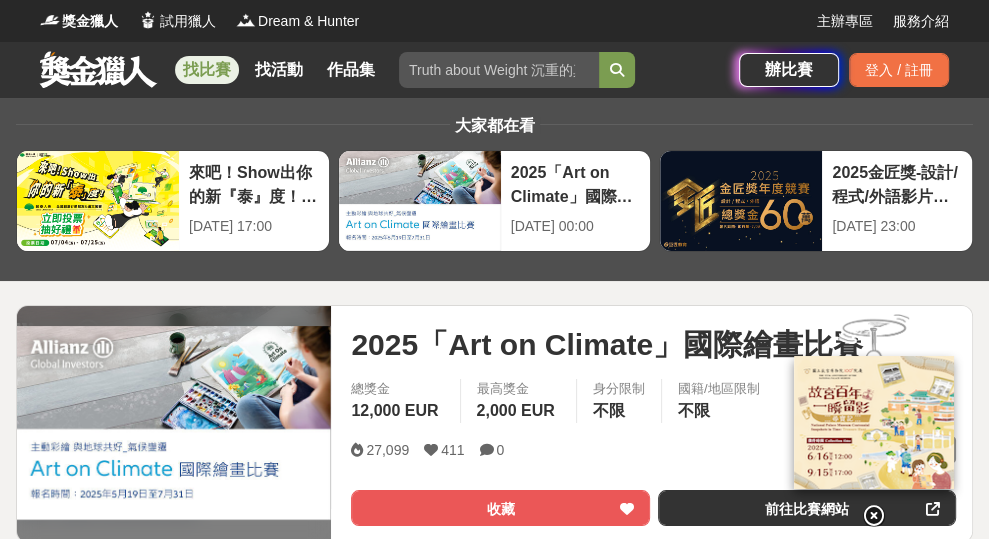 click on "找比賽" at bounding box center [207, 70] 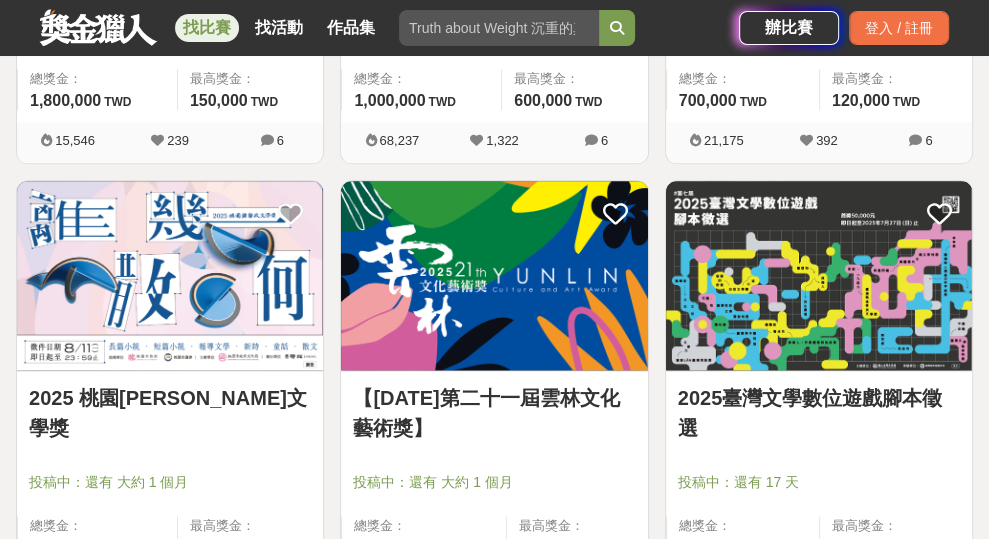 scroll, scrollTop: 1500, scrollLeft: 0, axis: vertical 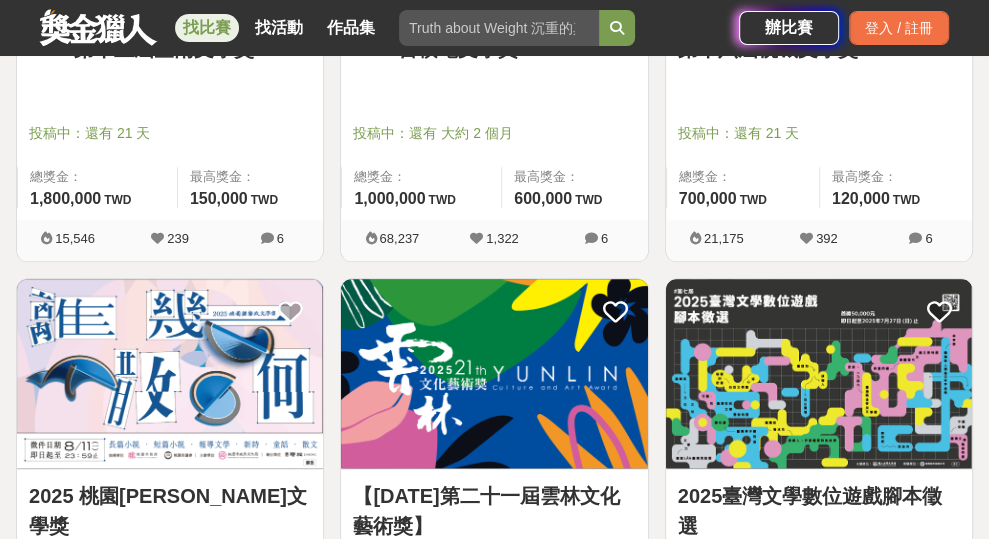 click at bounding box center (494, 820) 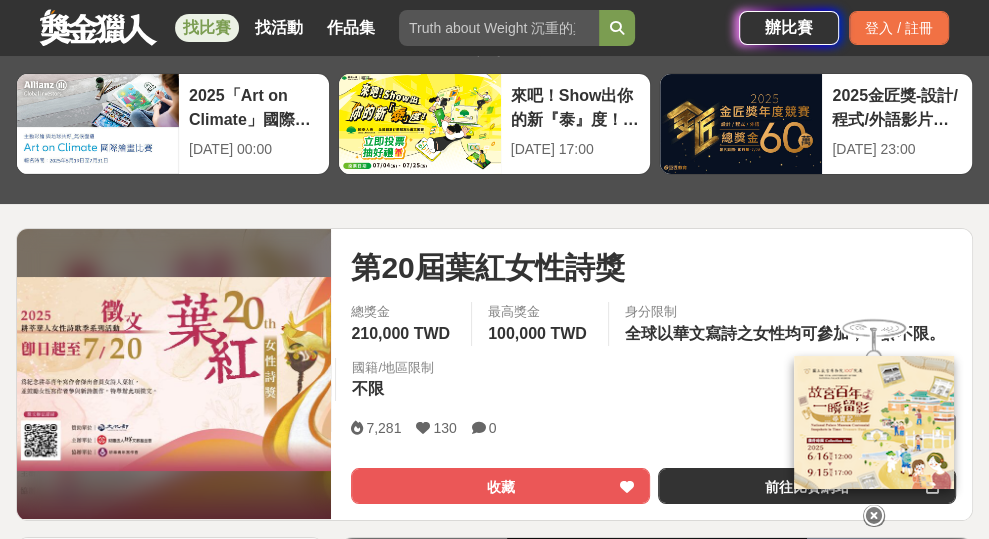 scroll, scrollTop: 0, scrollLeft: 0, axis: both 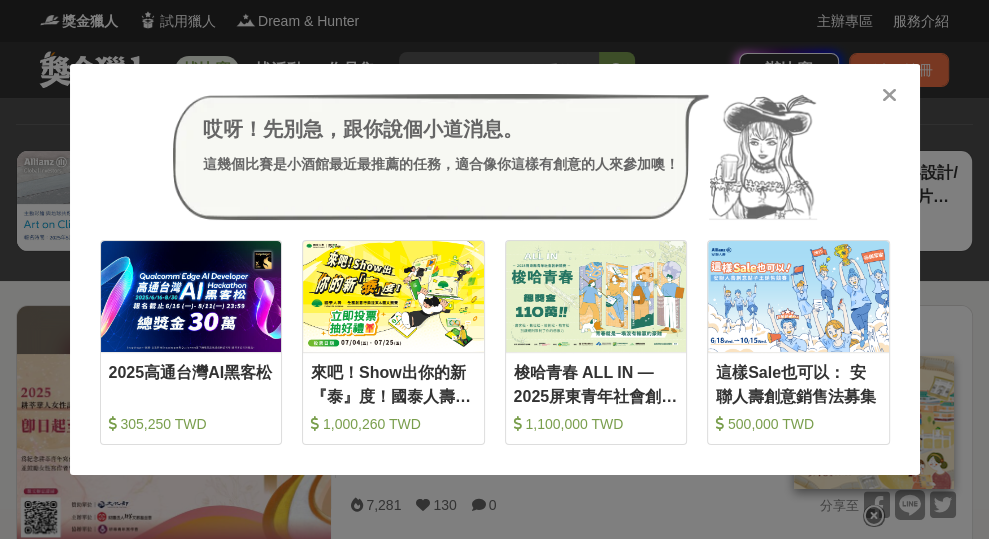 click at bounding box center (889, 95) 